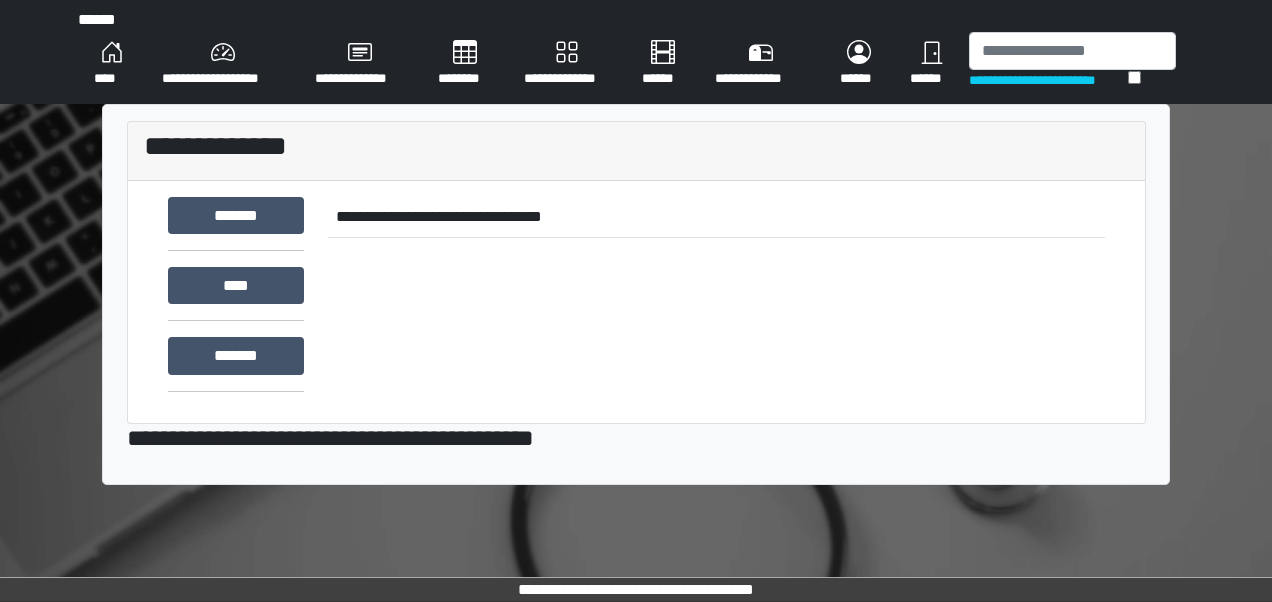 scroll, scrollTop: 0, scrollLeft: 0, axis: both 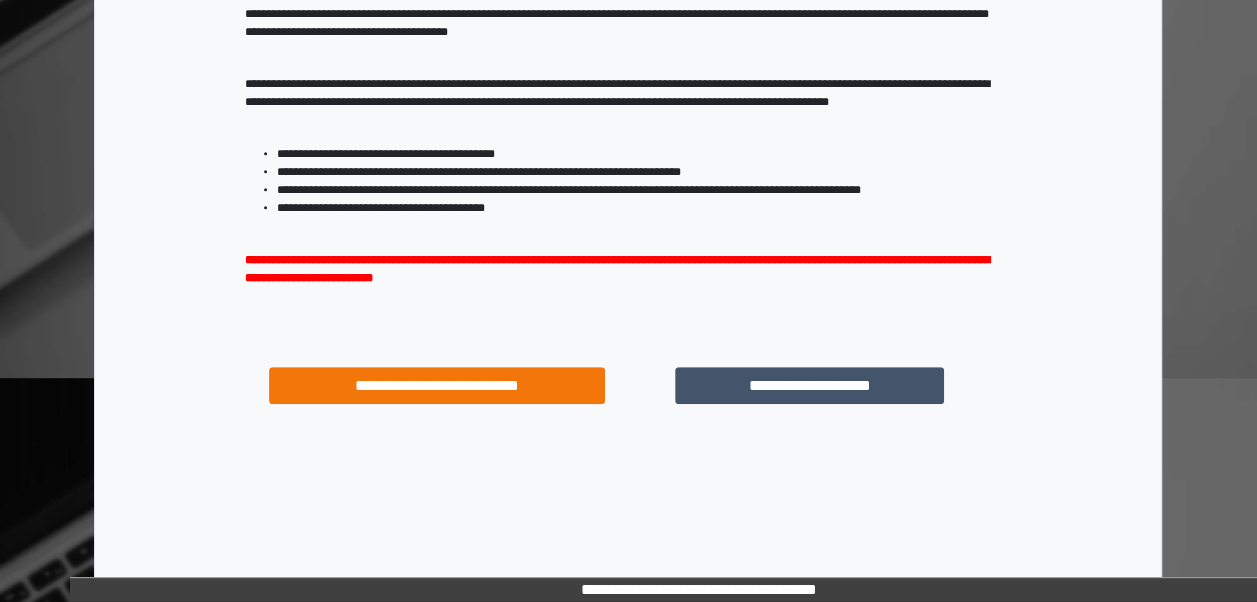 click on "**********" at bounding box center (809, 385) 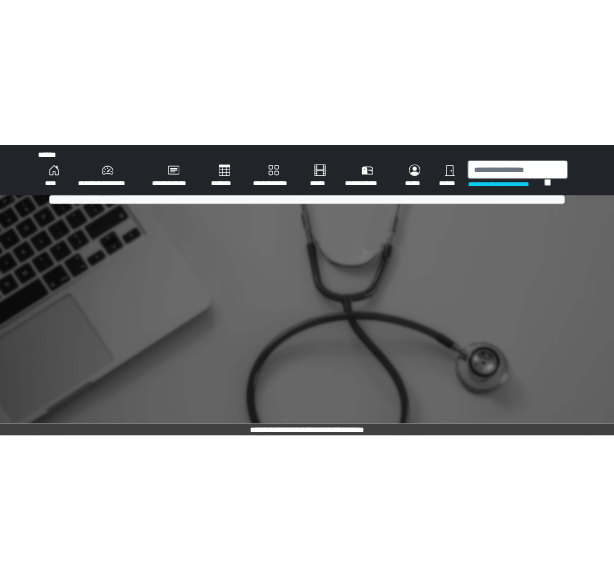 scroll, scrollTop: 0, scrollLeft: 0, axis: both 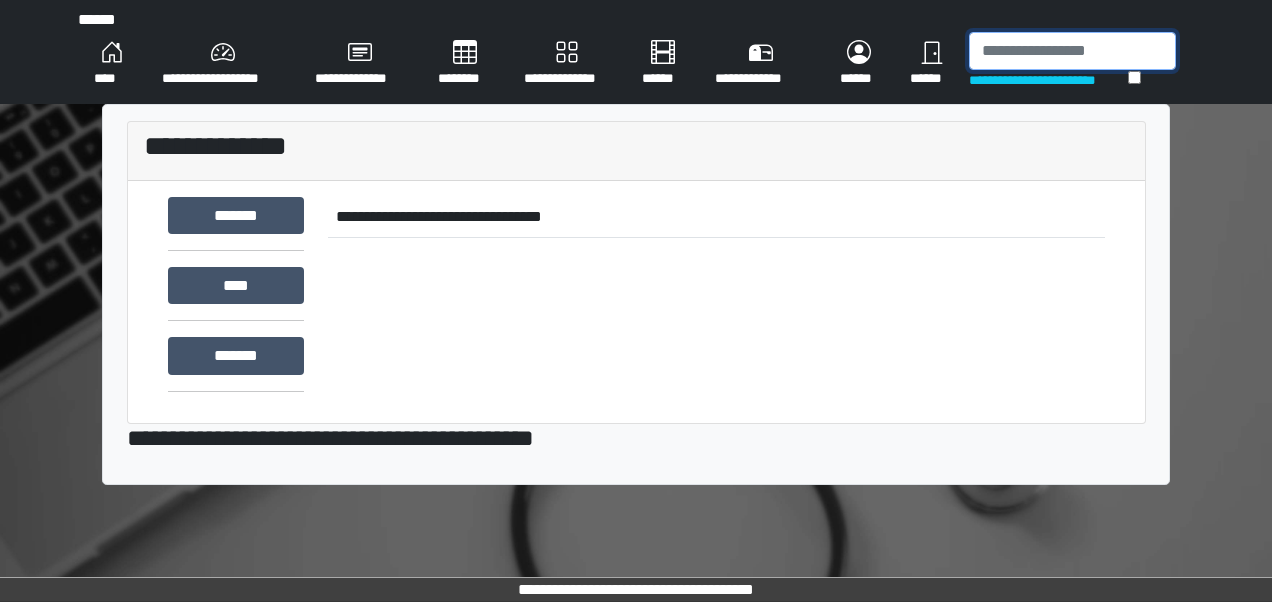 click at bounding box center (1072, 51) 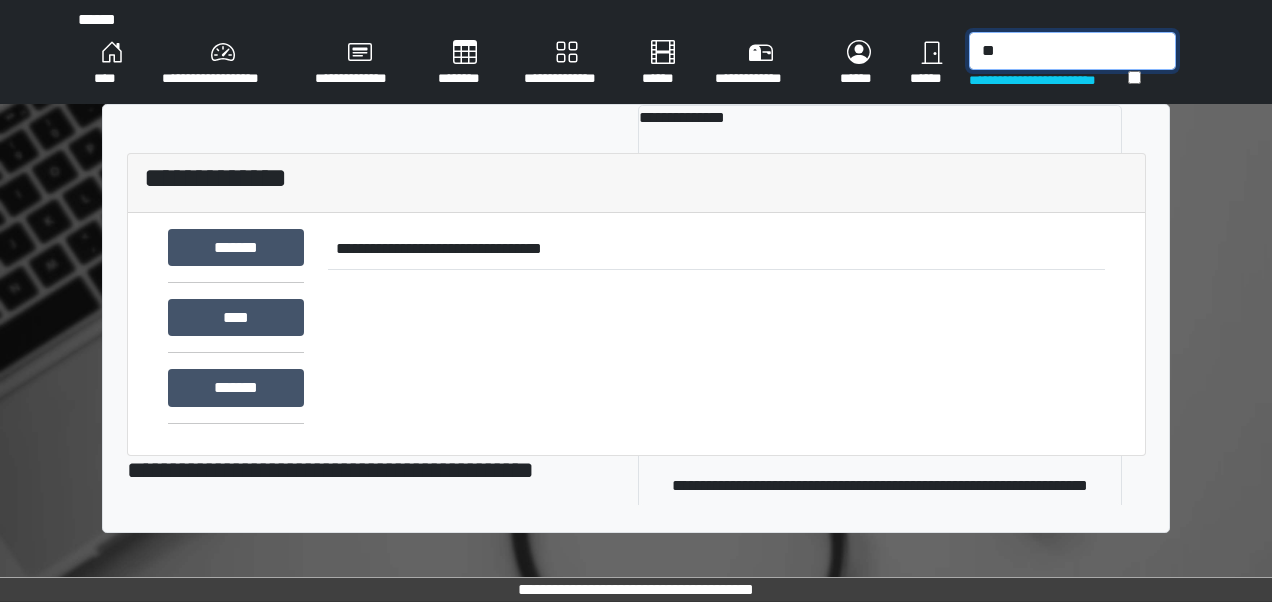 type on "*" 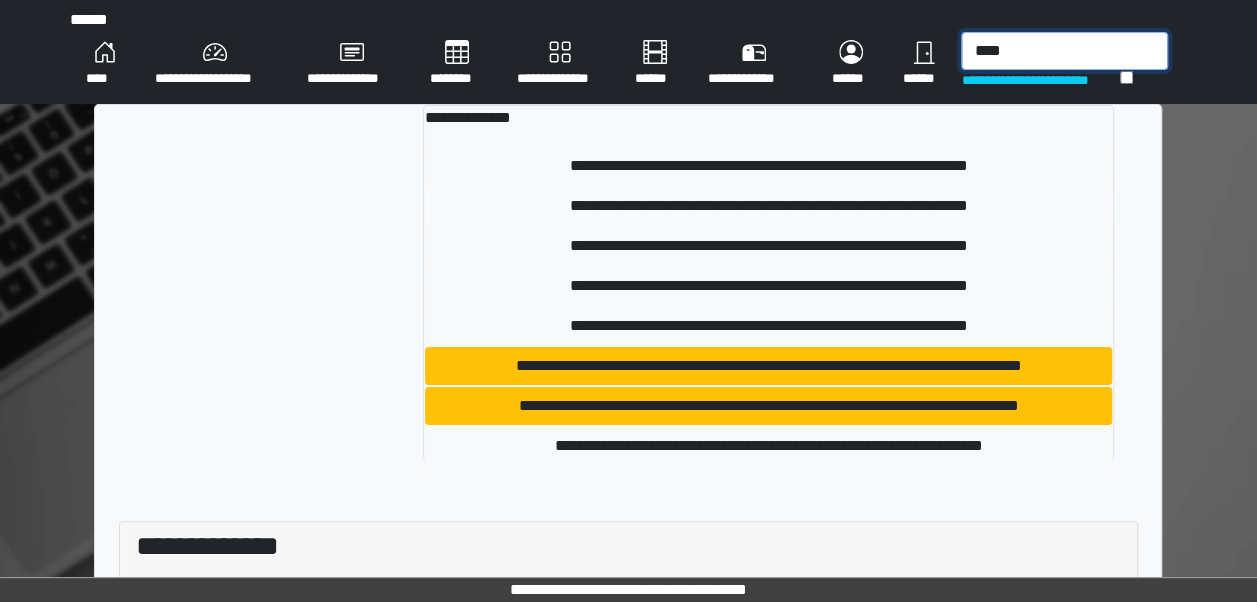 type on "****" 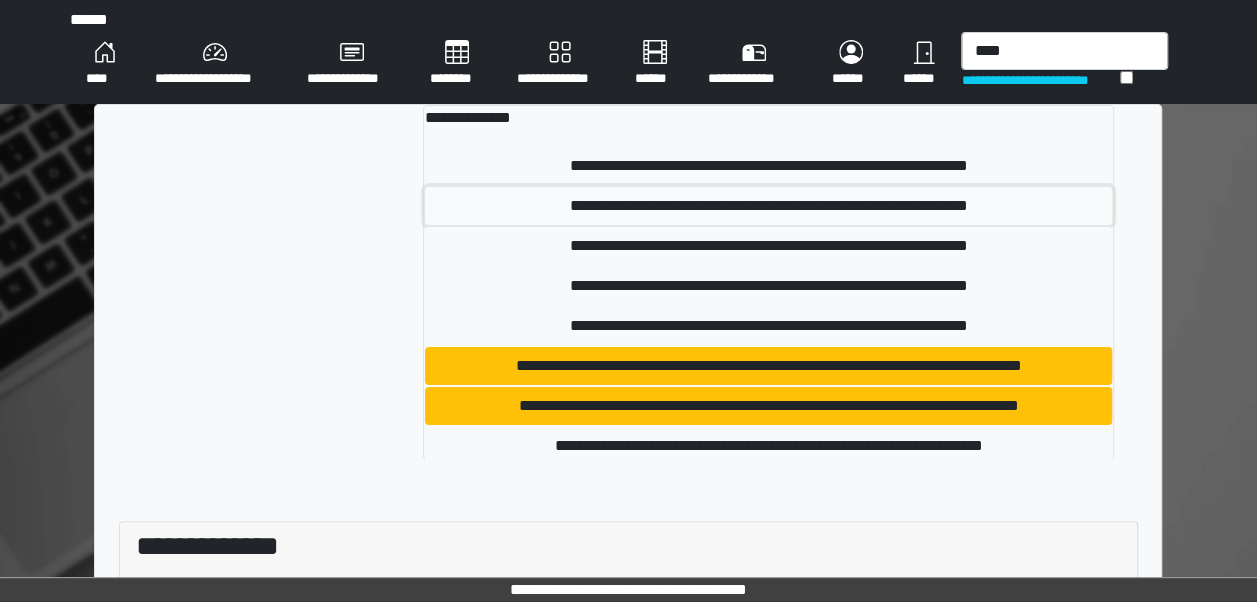 click on "**********" at bounding box center [768, 206] 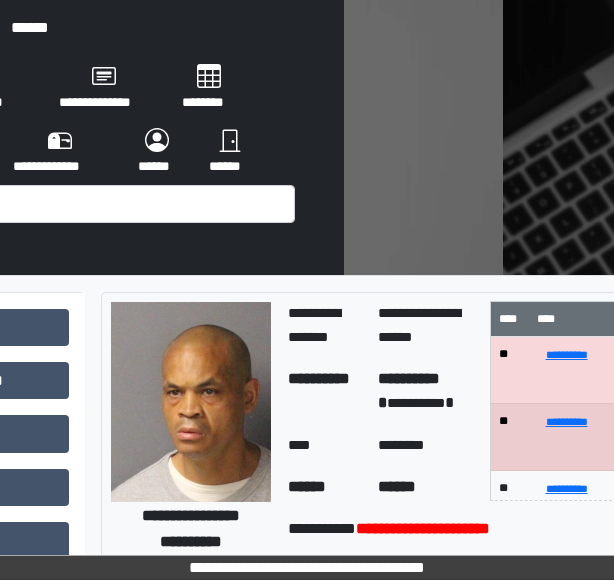 scroll, scrollTop: 0, scrollLeft: 333, axis: horizontal 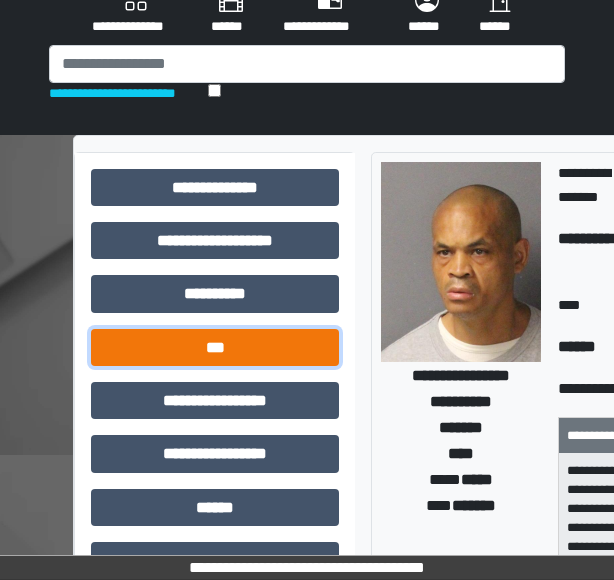 click on "***" at bounding box center [215, 347] 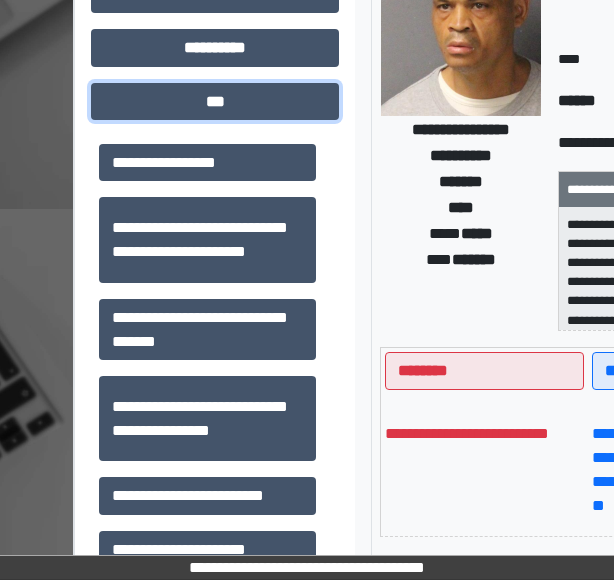 scroll, scrollTop: 420, scrollLeft: 0, axis: vertical 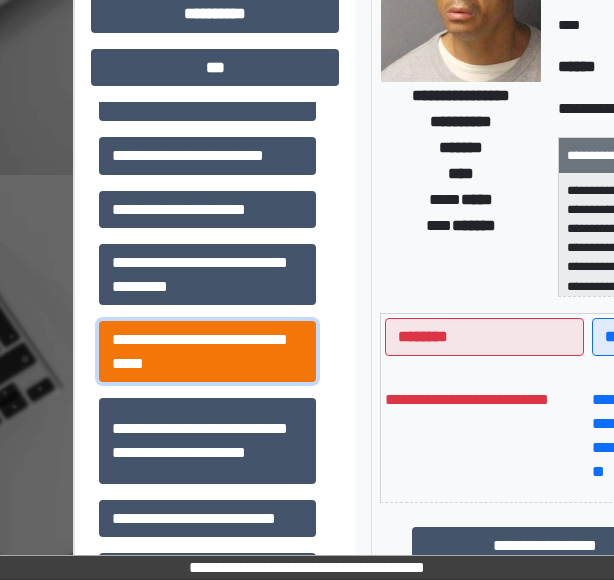 click on "**********" at bounding box center [207, 351] 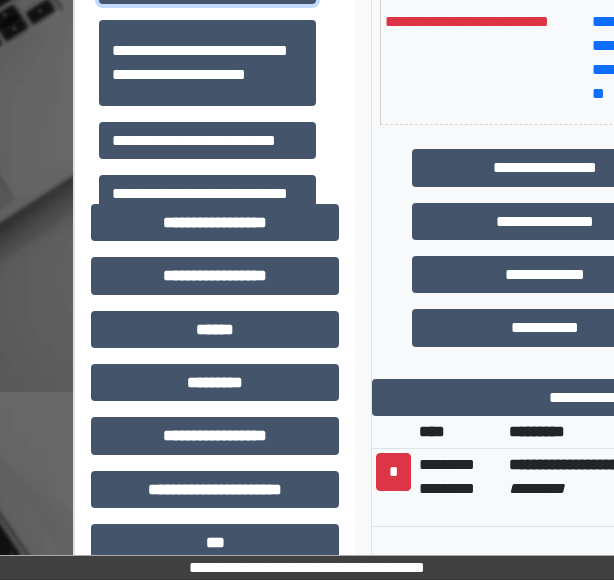 scroll, scrollTop: 802, scrollLeft: 0, axis: vertical 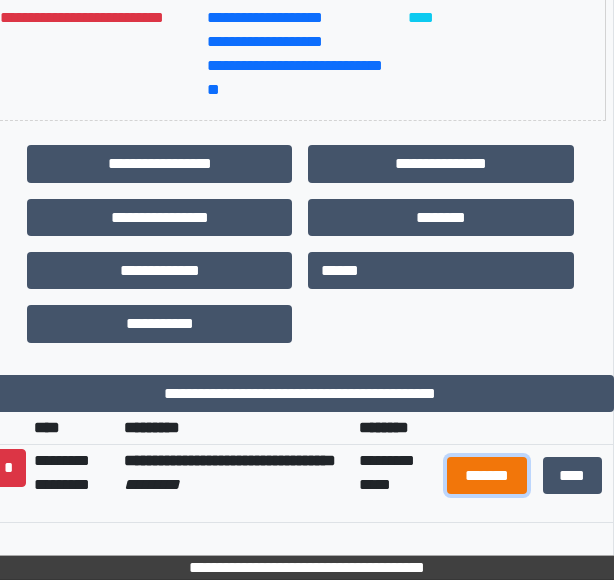 click on "*******" at bounding box center [487, 475] 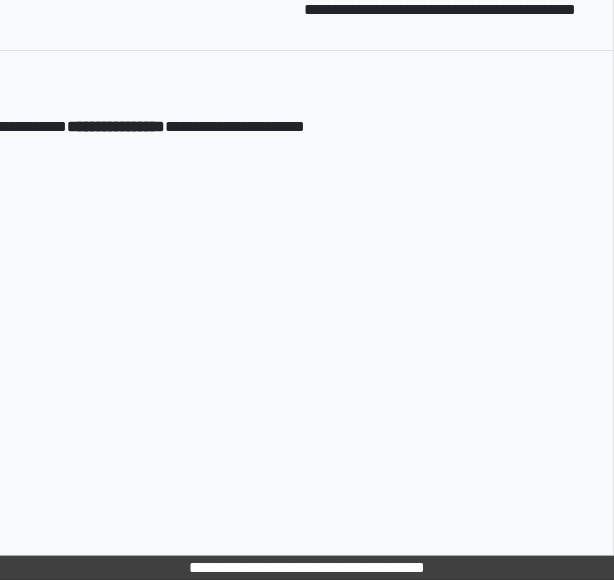 scroll, scrollTop: 10750, scrollLeft: 385, axis: both 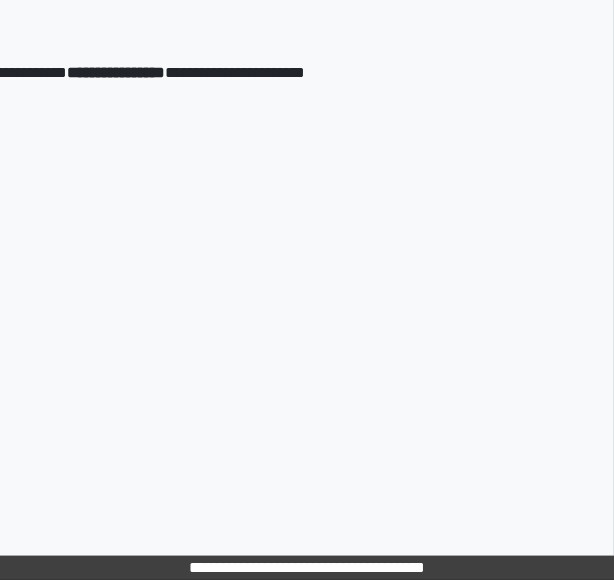 drag, startPoint x: 300, startPoint y: 239, endPoint x: 564, endPoint y: 238, distance: 264.0019 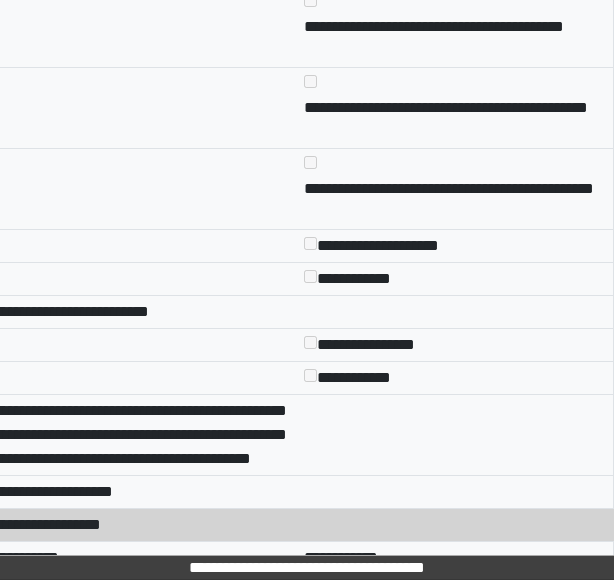 scroll, scrollTop: 8717, scrollLeft: 385, axis: both 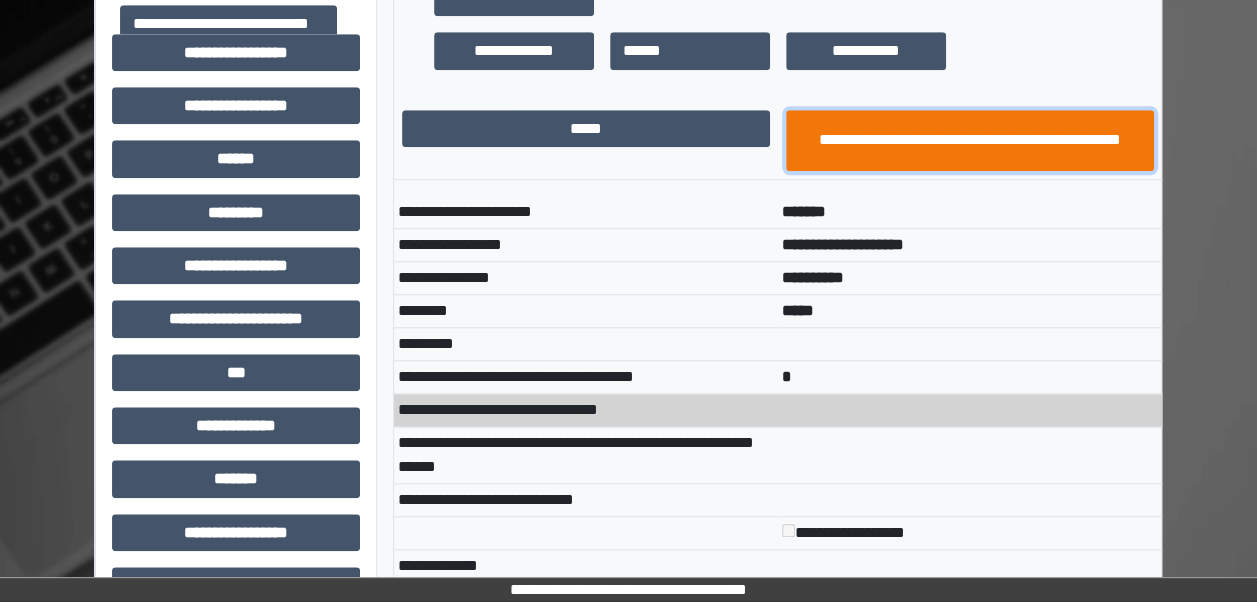 click on "**********" at bounding box center [970, 140] 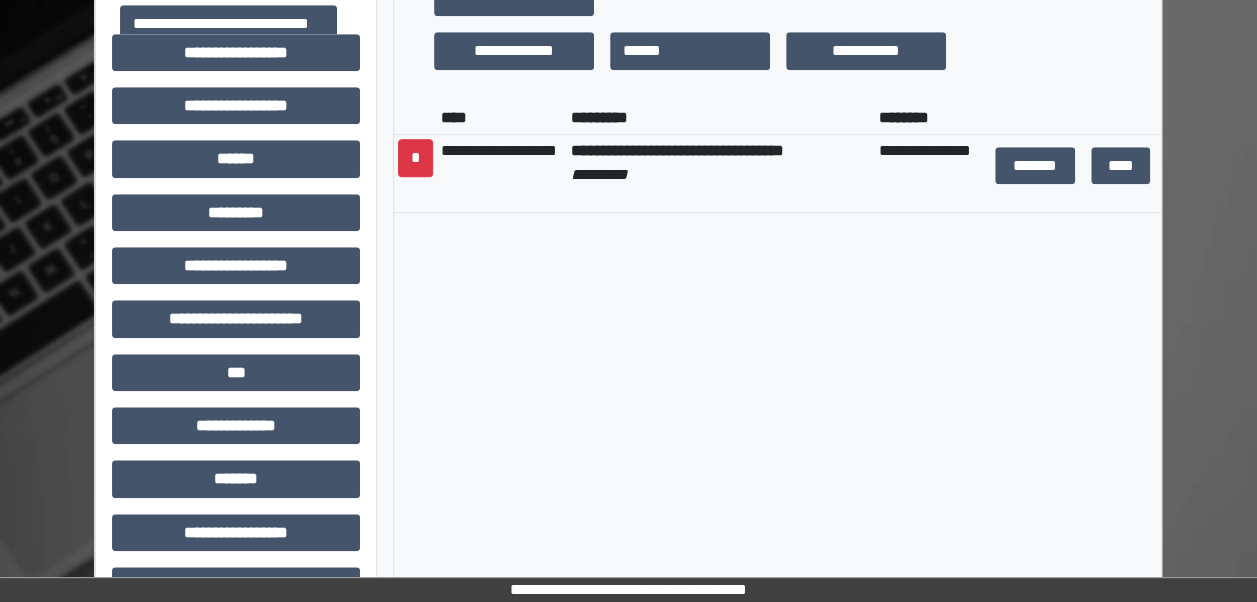 click on "**********" at bounding box center [720, 163] 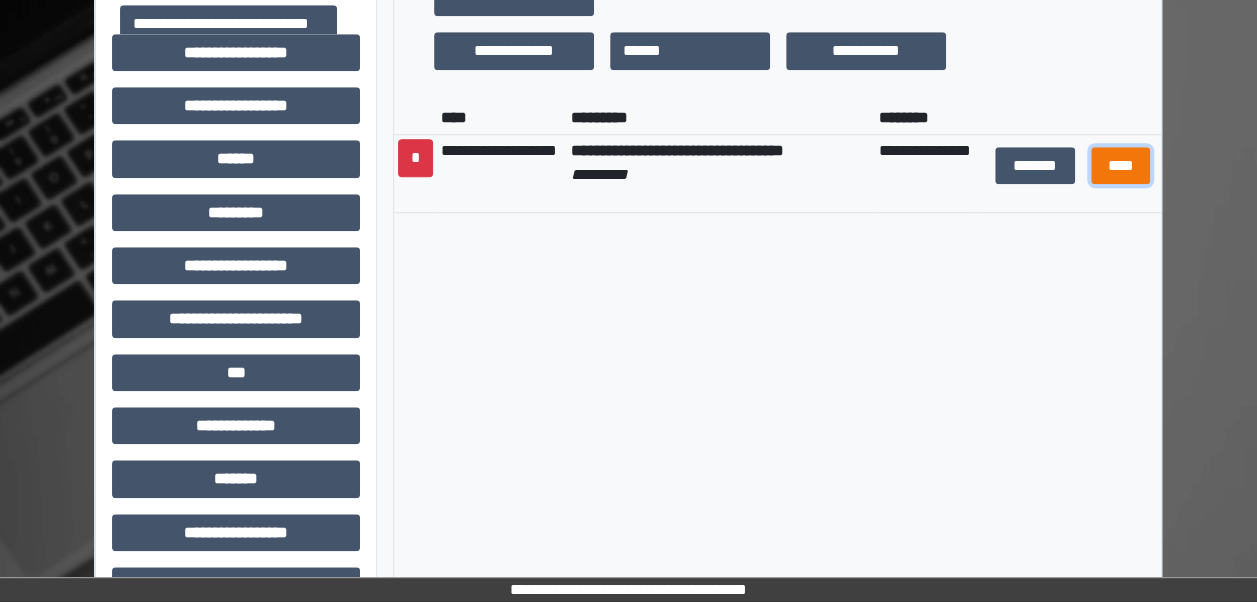 click on "****" at bounding box center [1120, 165] 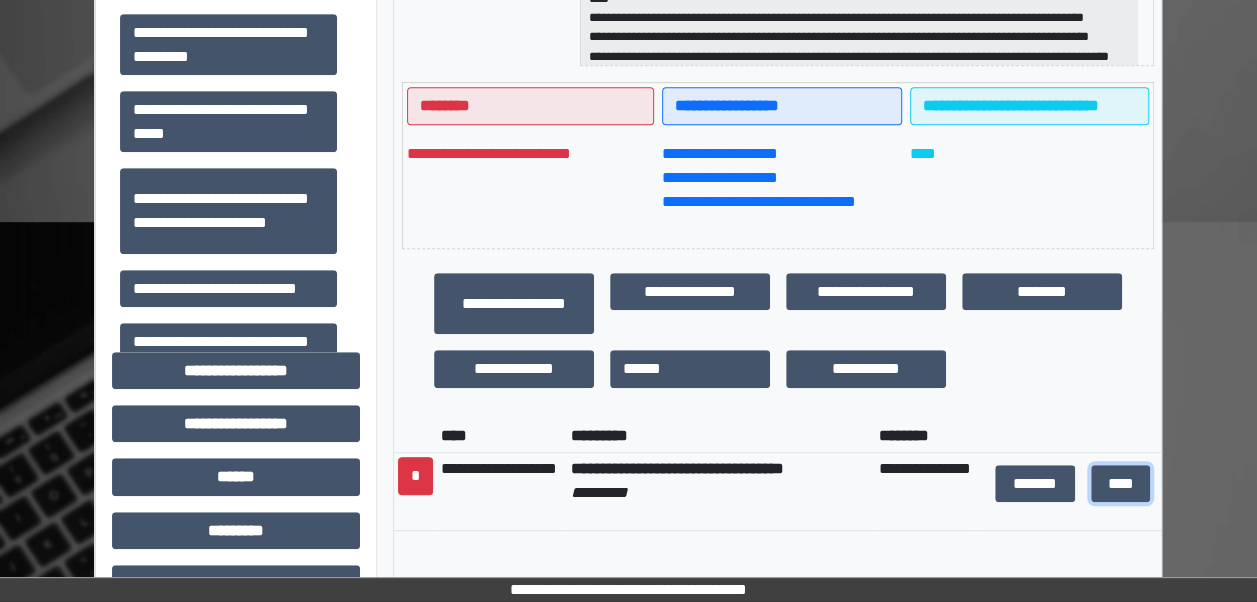 scroll, scrollTop: 530, scrollLeft: 0, axis: vertical 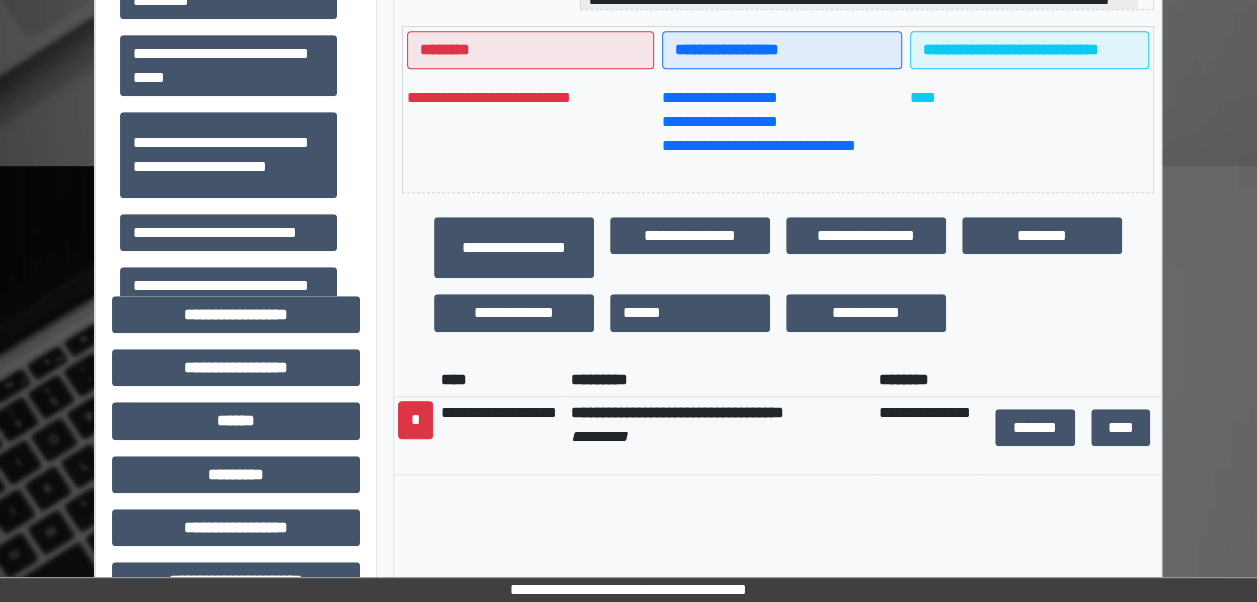 drag, startPoint x: 406, startPoint y: 419, endPoint x: 886, endPoint y: 521, distance: 490.71783 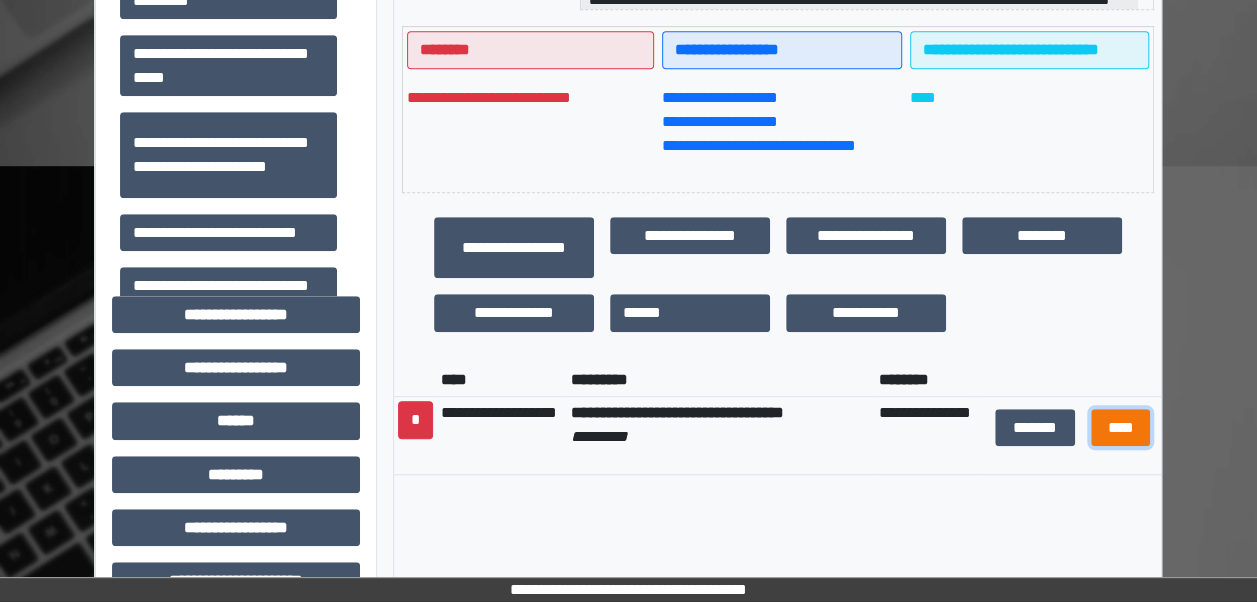 click on "****" at bounding box center [1120, 427] 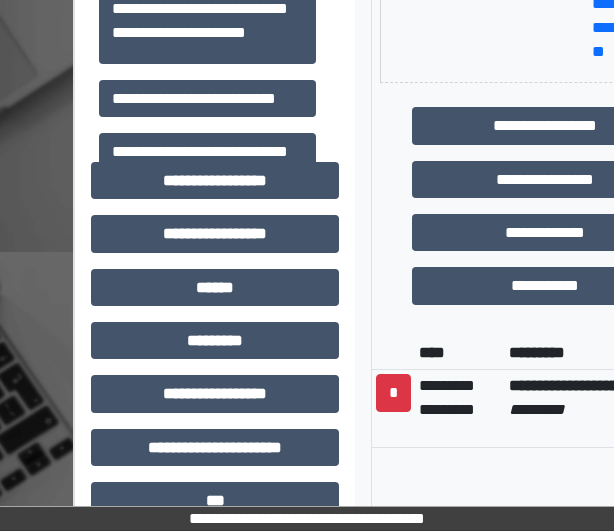 scroll, scrollTop: 846, scrollLeft: 0, axis: vertical 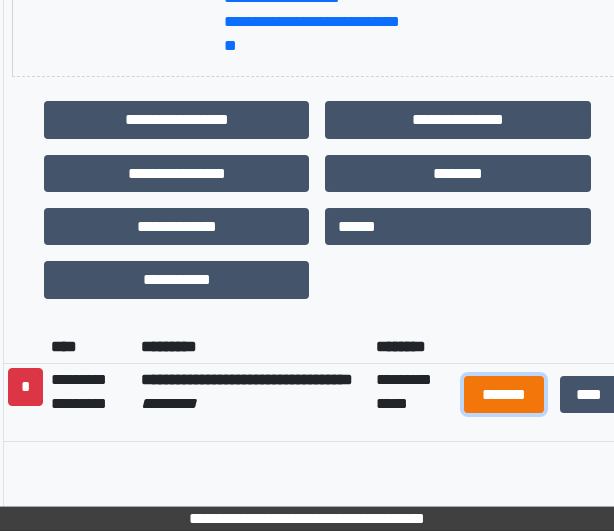 click on "*******" at bounding box center [504, 394] 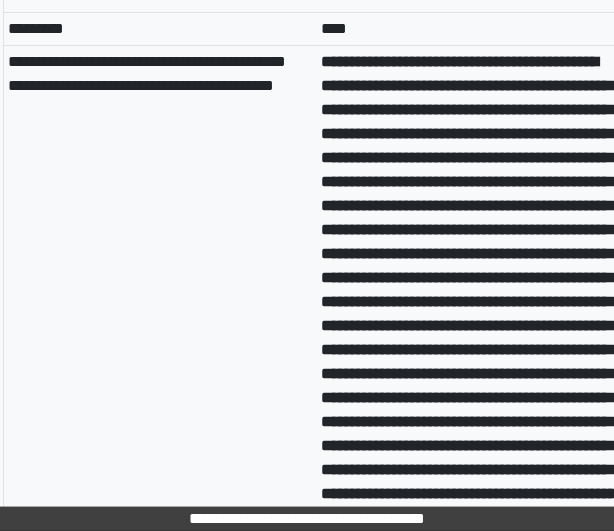 scroll, scrollTop: 9718, scrollLeft: 368, axis: both 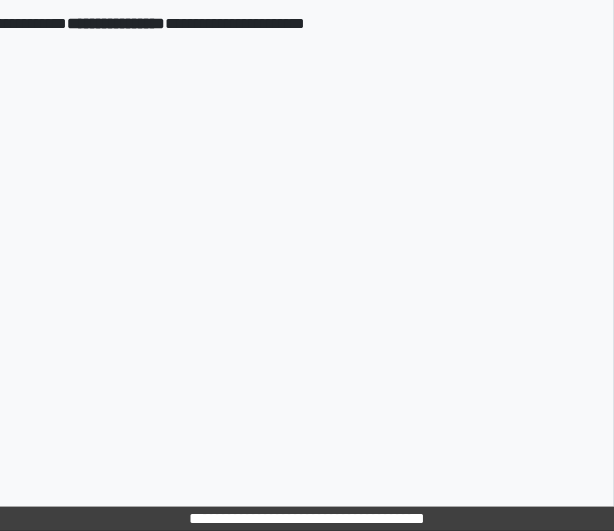 drag, startPoint x: 322, startPoint y: 157, endPoint x: 532, endPoint y: 160, distance: 210.02142 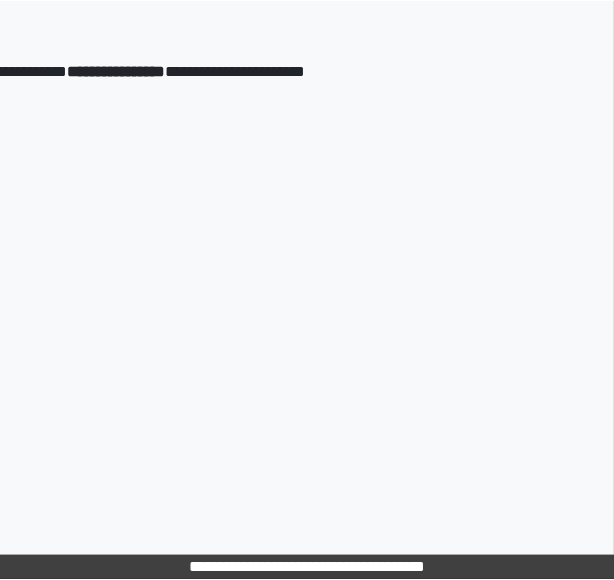 scroll, scrollTop: 10750, scrollLeft: 385, axis: both 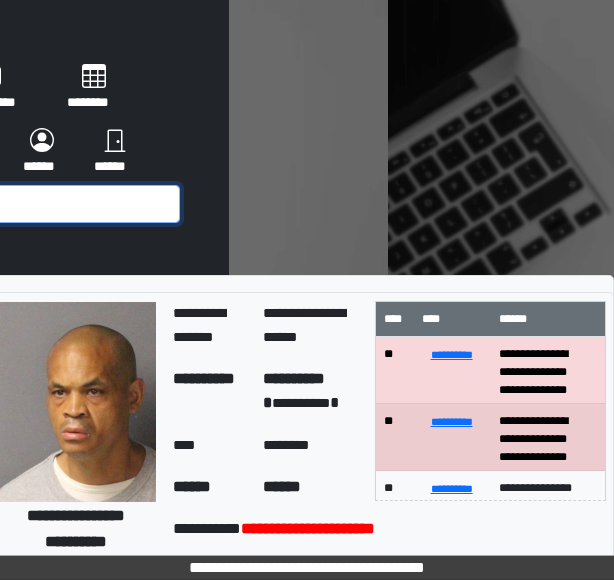 click at bounding box center (-78, 204) 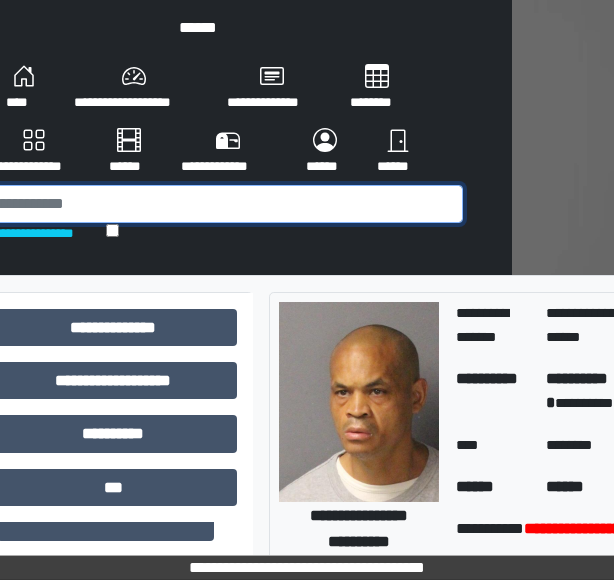 scroll, scrollTop: 0, scrollLeft: 0, axis: both 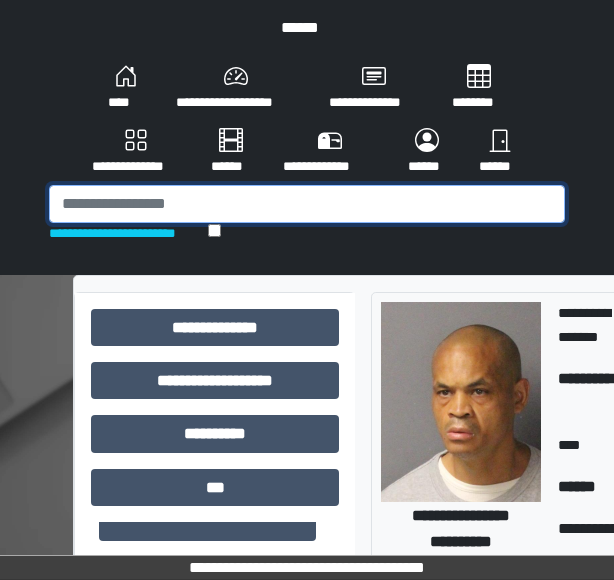 click at bounding box center (307, 204) 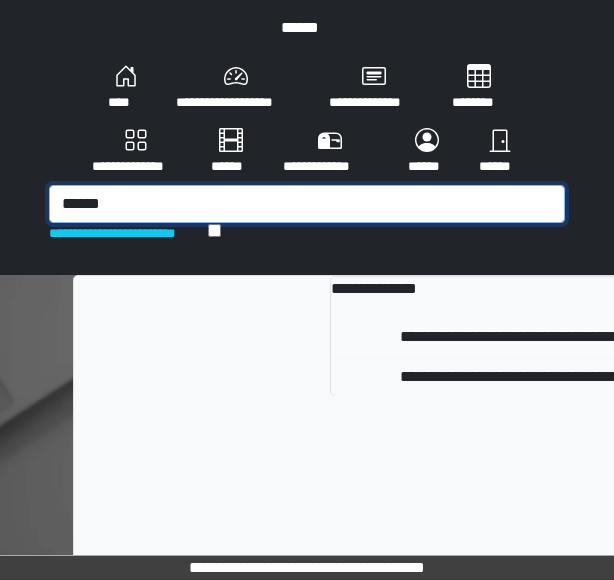 type on "******" 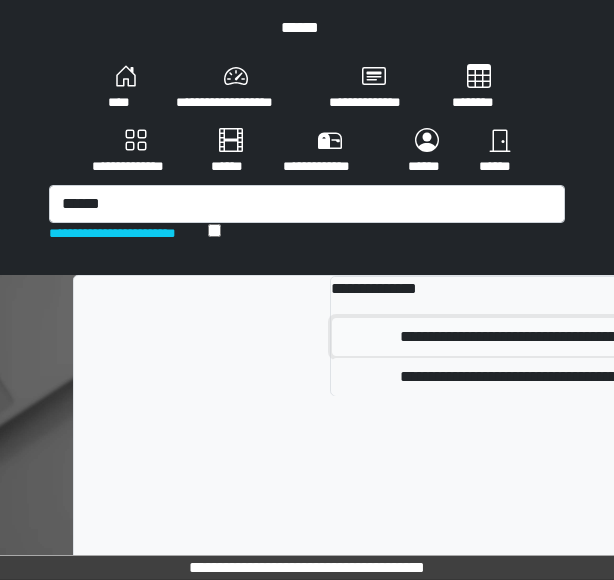 click on "**********" at bounding box center [595, 337] 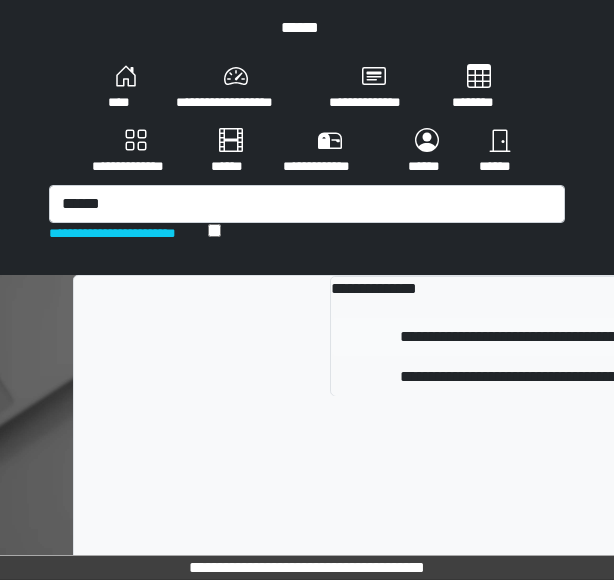 type 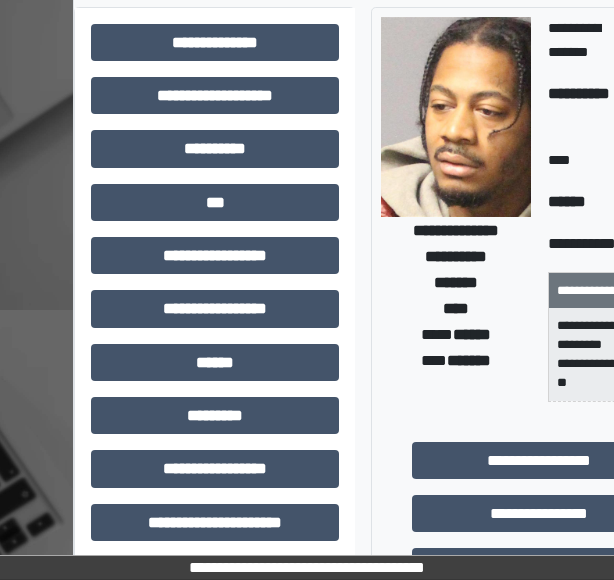 scroll, scrollTop: 287, scrollLeft: 0, axis: vertical 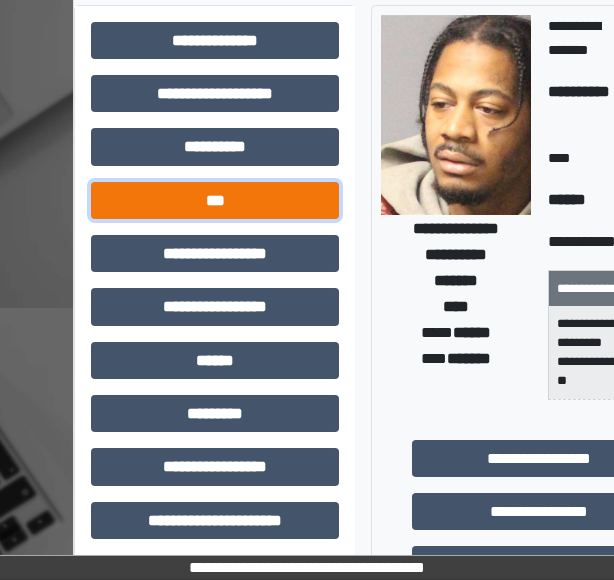 click on "***" at bounding box center (215, 200) 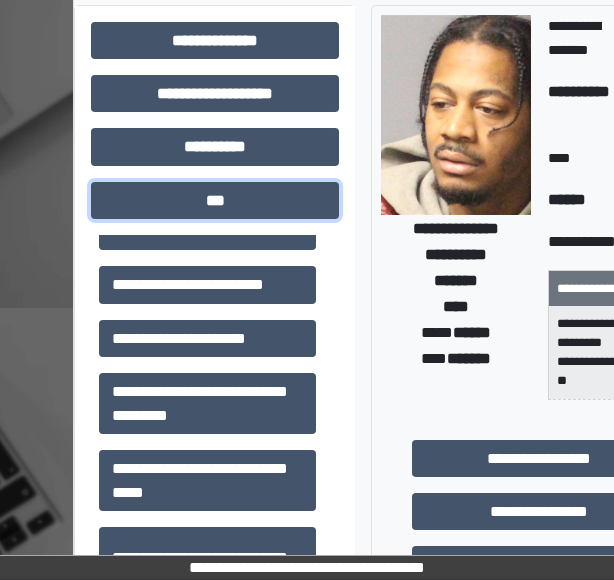 scroll, scrollTop: 374, scrollLeft: 0, axis: vertical 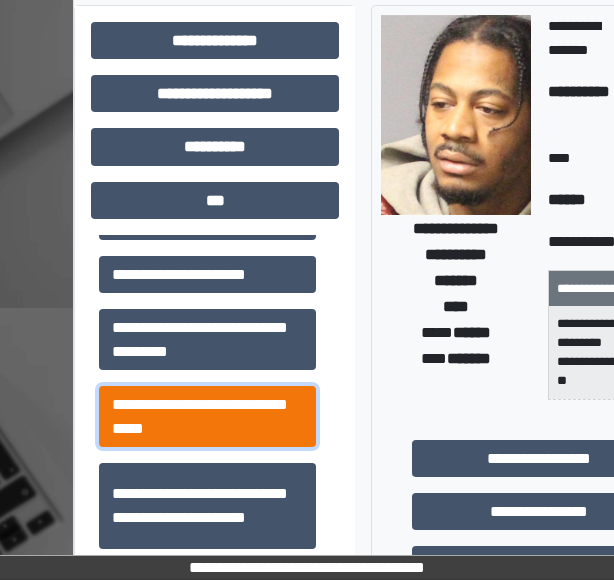 click on "**********" at bounding box center [207, 416] 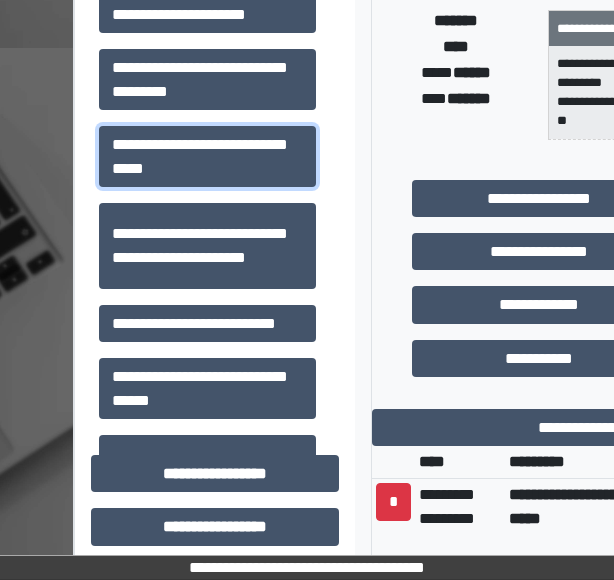 scroll, scrollTop: 612, scrollLeft: 0, axis: vertical 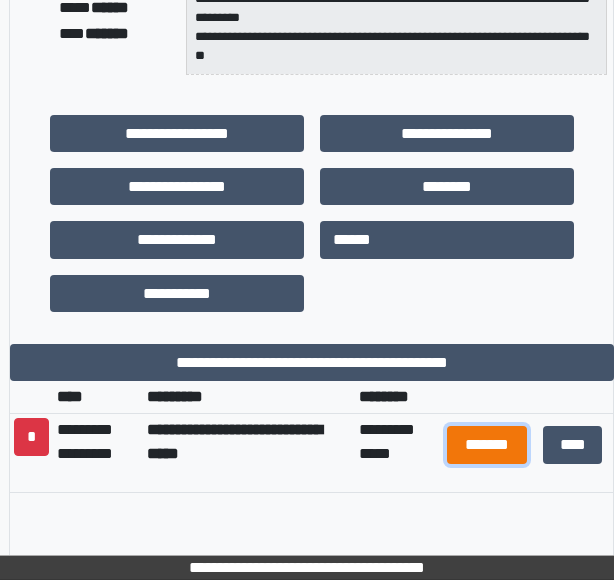 click on "*******" at bounding box center (487, 444) 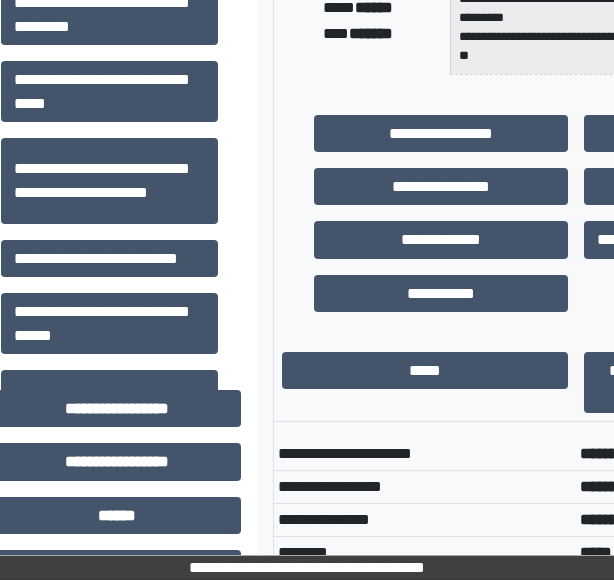 scroll, scrollTop: 612, scrollLeft: 66, axis: both 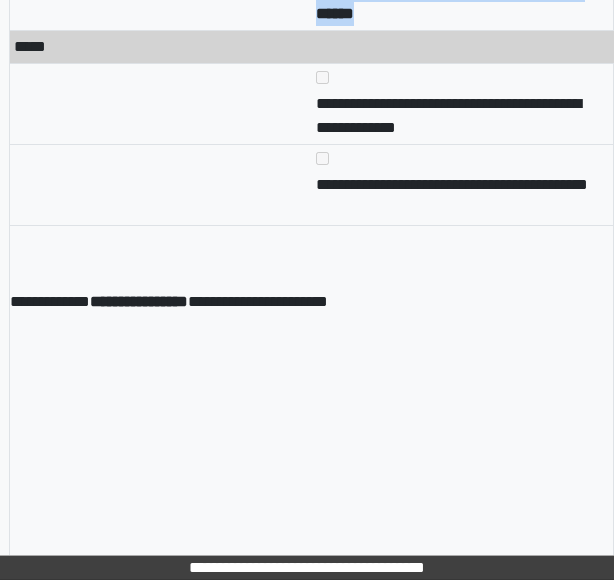 drag, startPoint x: 314, startPoint y: 302, endPoint x: 486, endPoint y: 332, distance: 174.59668 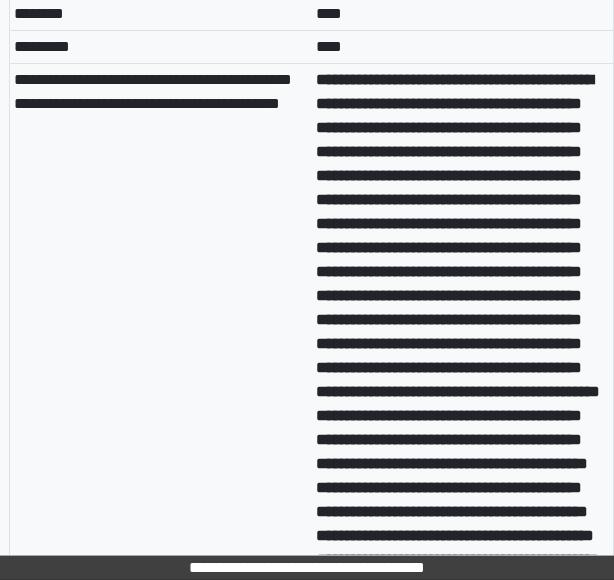 scroll, scrollTop: 9405, scrollLeft: 362, axis: both 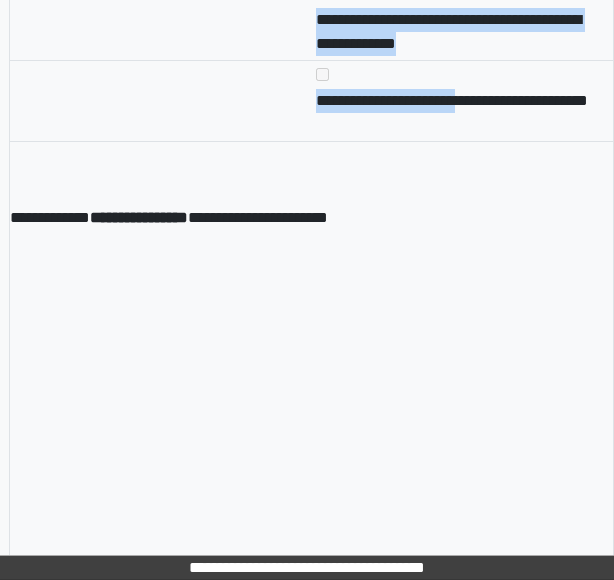 drag, startPoint x: 314, startPoint y: 133, endPoint x: 524, endPoint y: 180, distance: 215.19527 